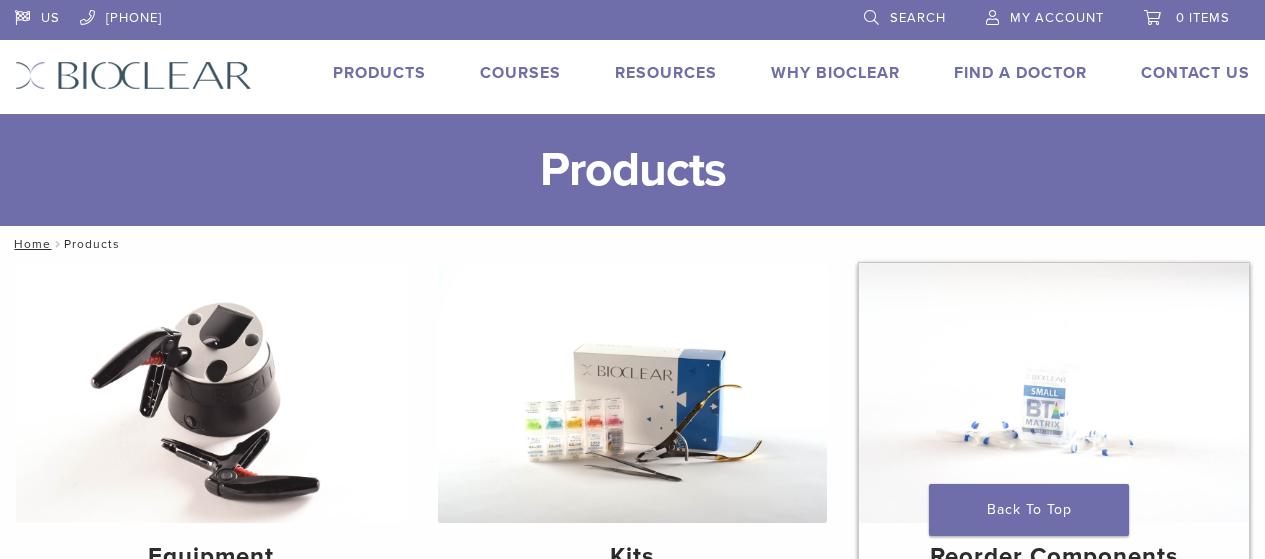 scroll, scrollTop: 0, scrollLeft: 0, axis: both 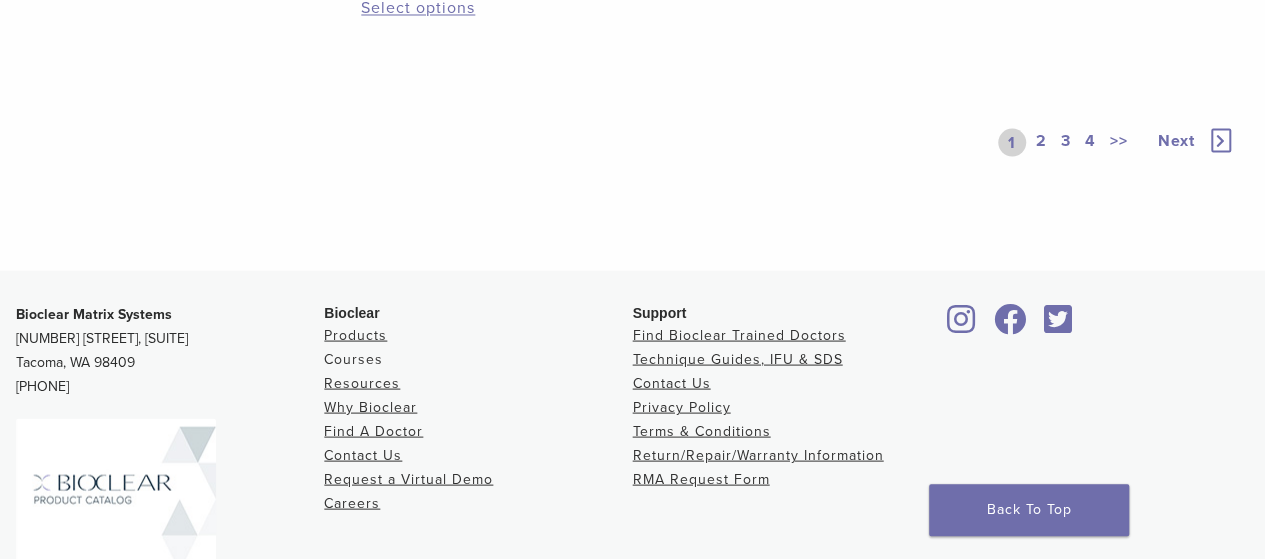click on "Courses" at bounding box center [353, 358] 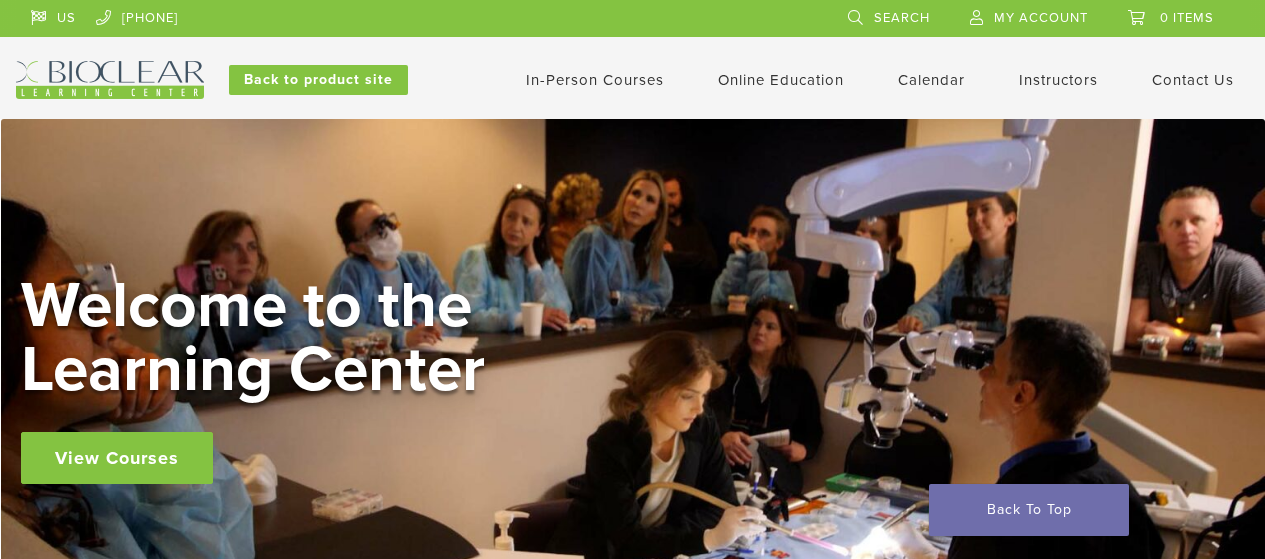scroll, scrollTop: 0, scrollLeft: 0, axis: both 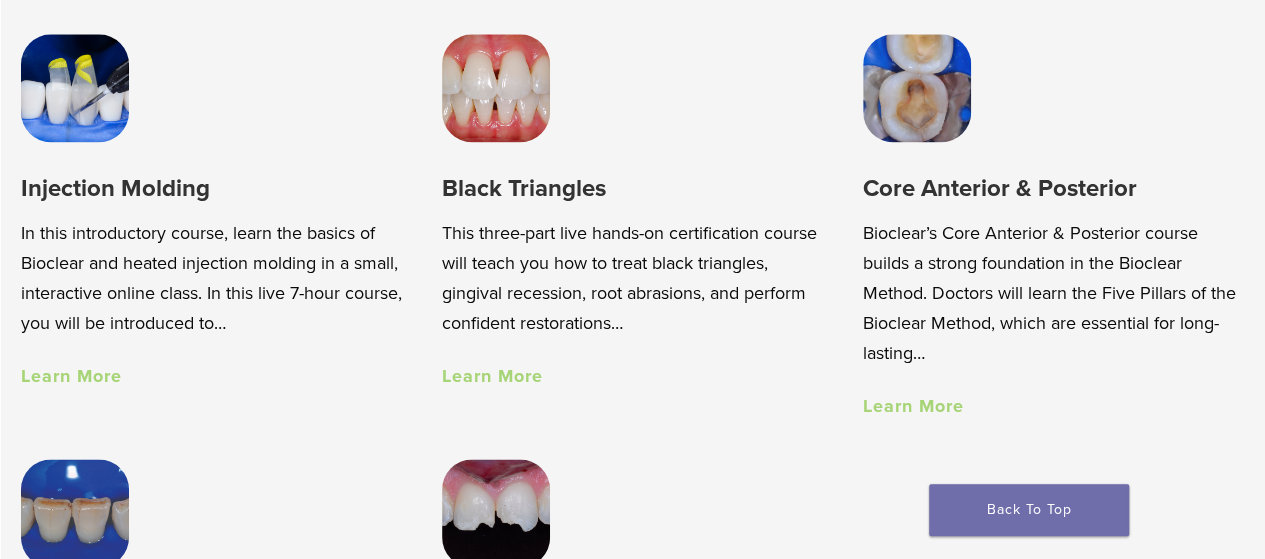 click on "Learn More" at bounding box center [71, 376] 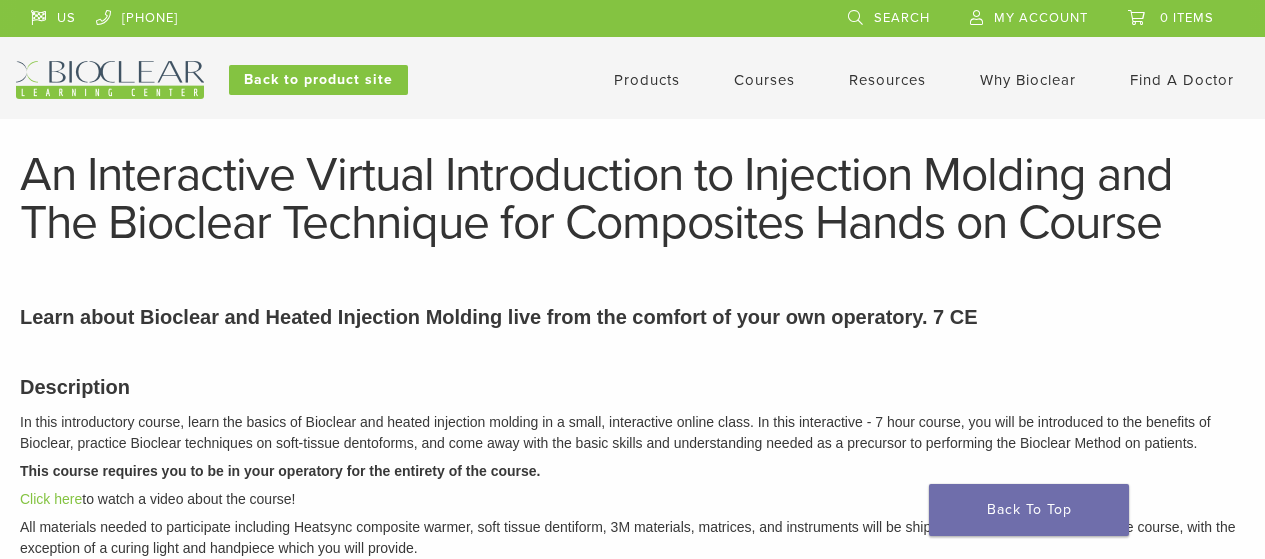 scroll, scrollTop: 0, scrollLeft: 0, axis: both 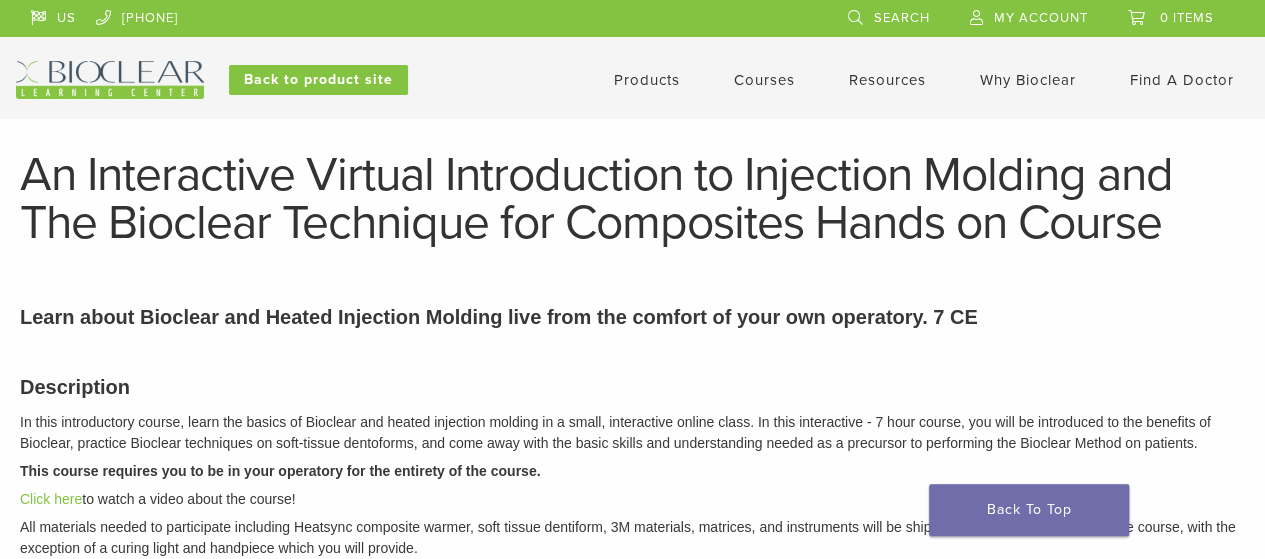 click on "Products" at bounding box center (647, 80) 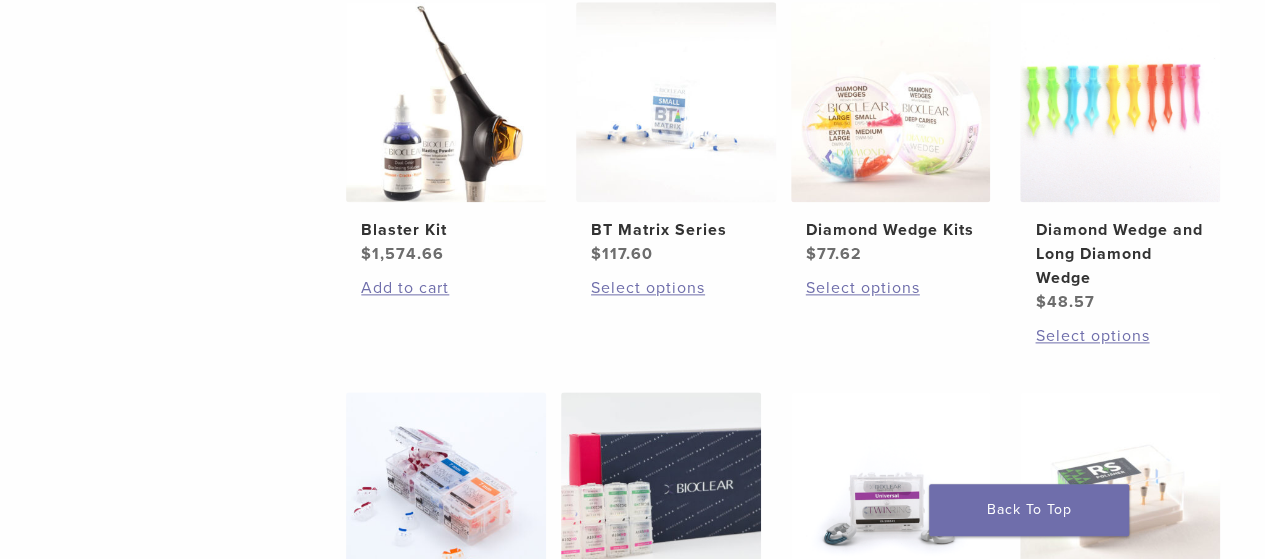 scroll, scrollTop: 1192, scrollLeft: 0, axis: vertical 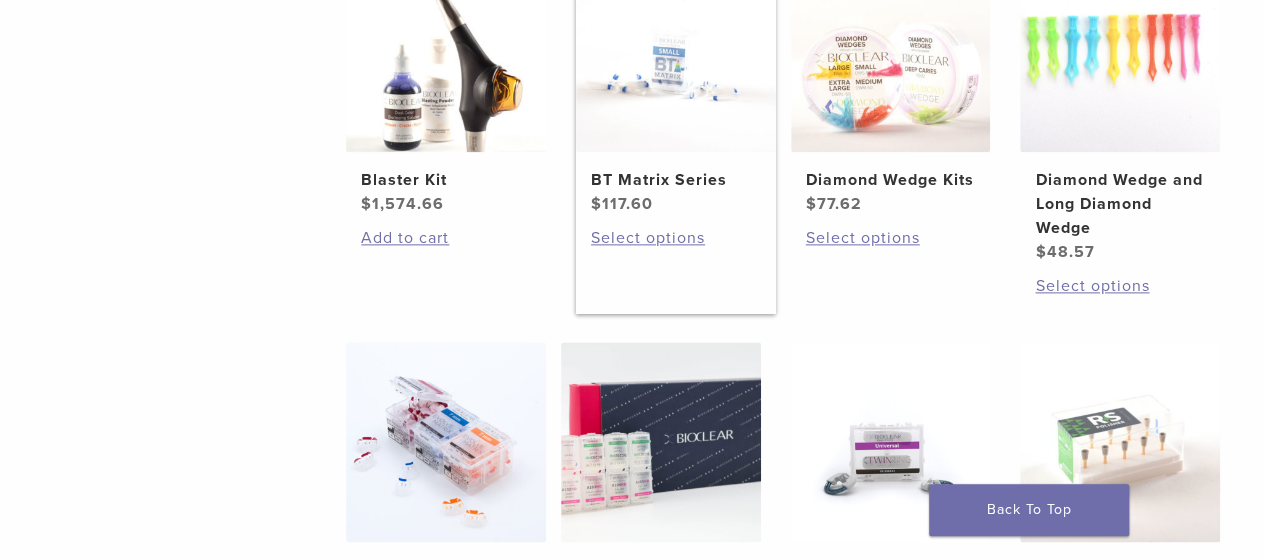 click at bounding box center (676, 52) 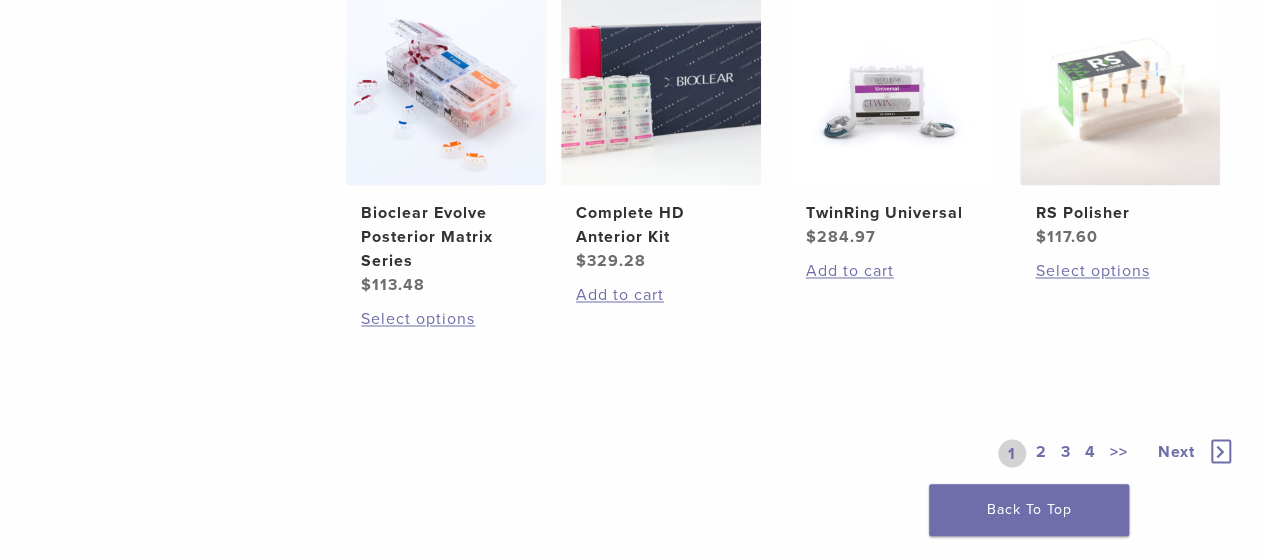 scroll, scrollTop: 1460, scrollLeft: 0, axis: vertical 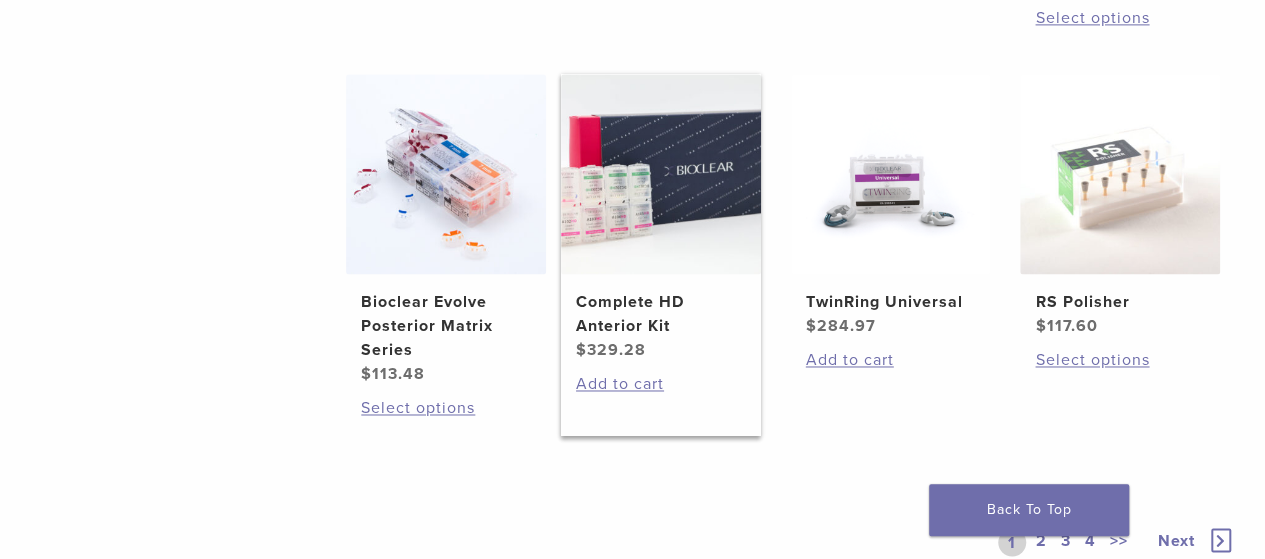 click on "Complete HD Anterior Kit" at bounding box center (661, 314) 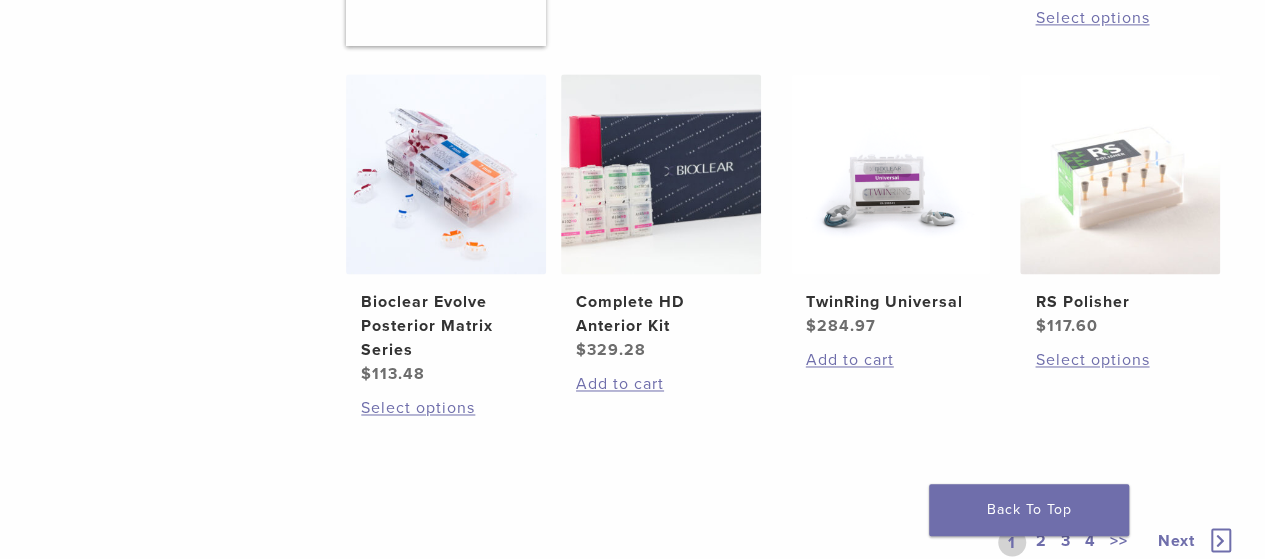 scroll, scrollTop: 1454, scrollLeft: 0, axis: vertical 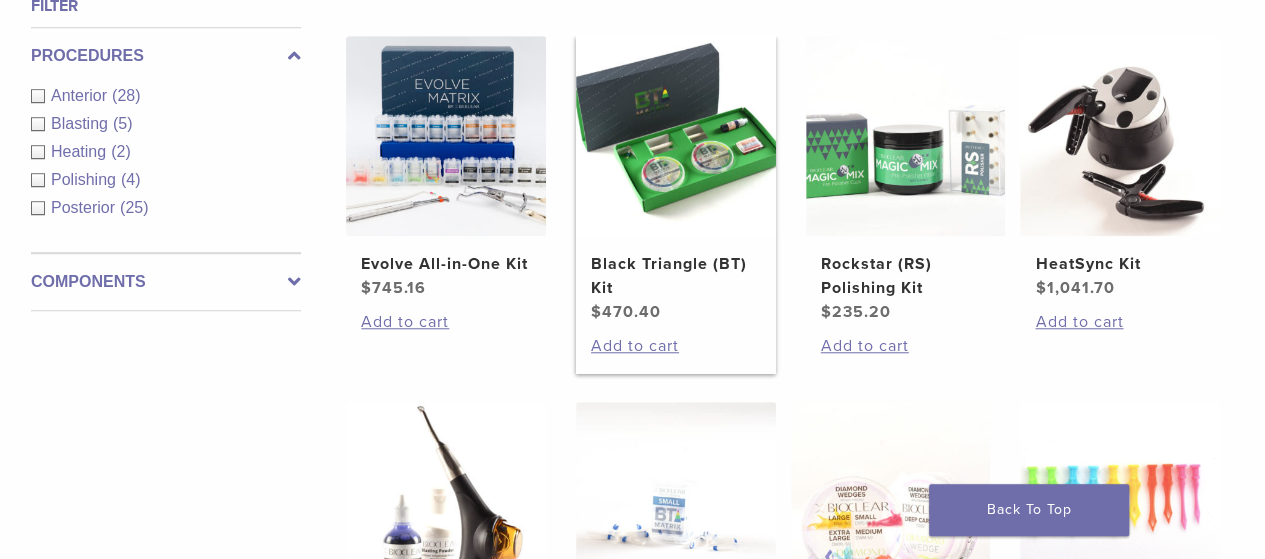 click at bounding box center (676, 136) 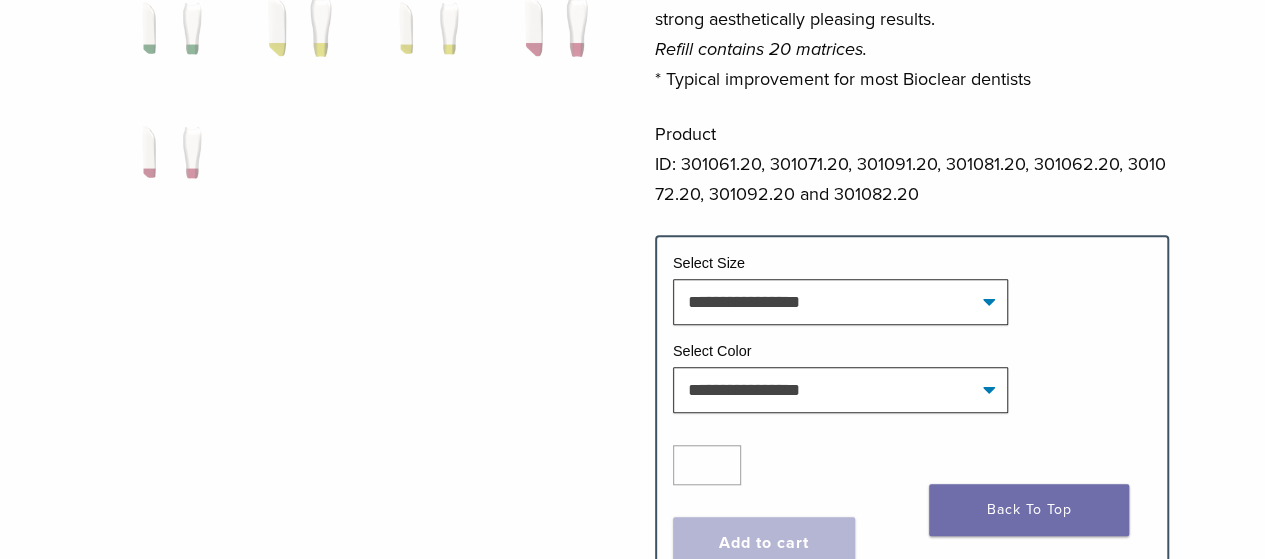 scroll, scrollTop: 720, scrollLeft: 0, axis: vertical 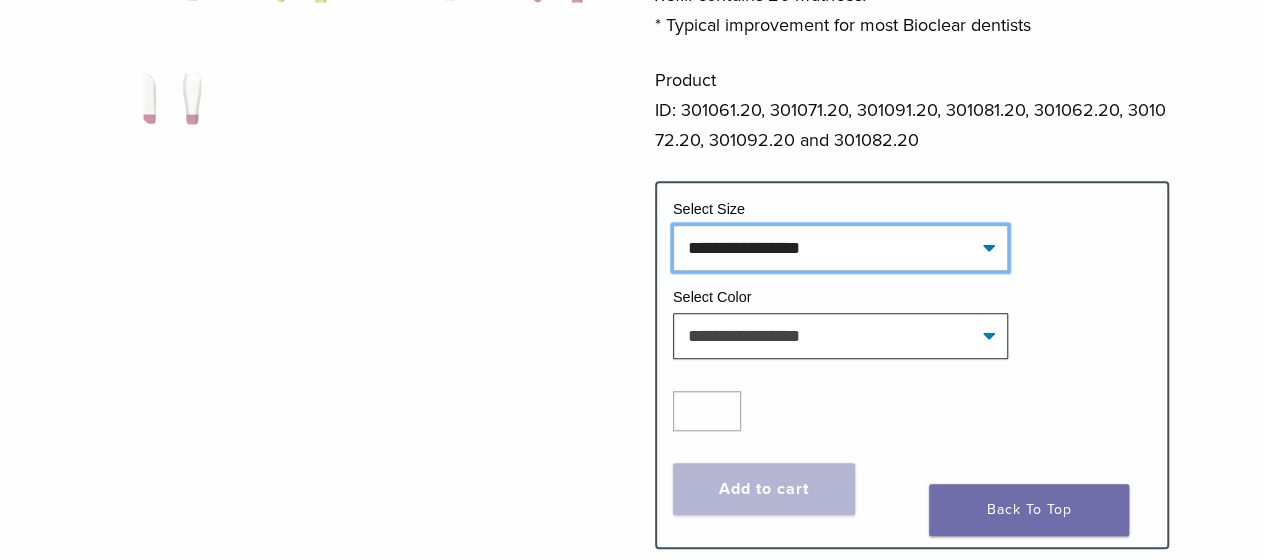 click on "**********" 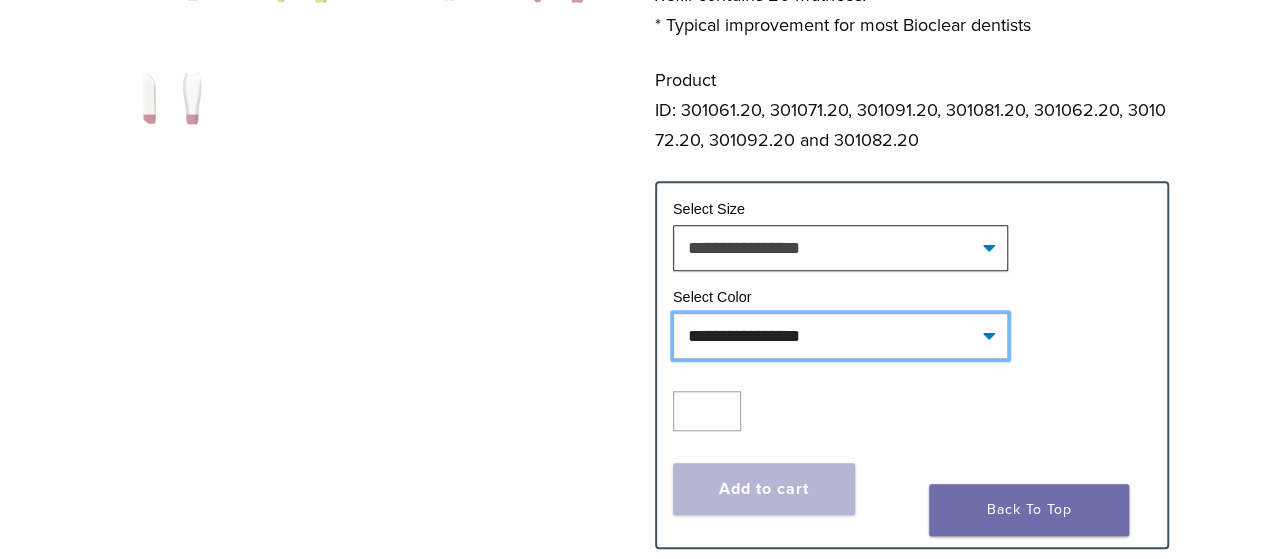 click on "**********" 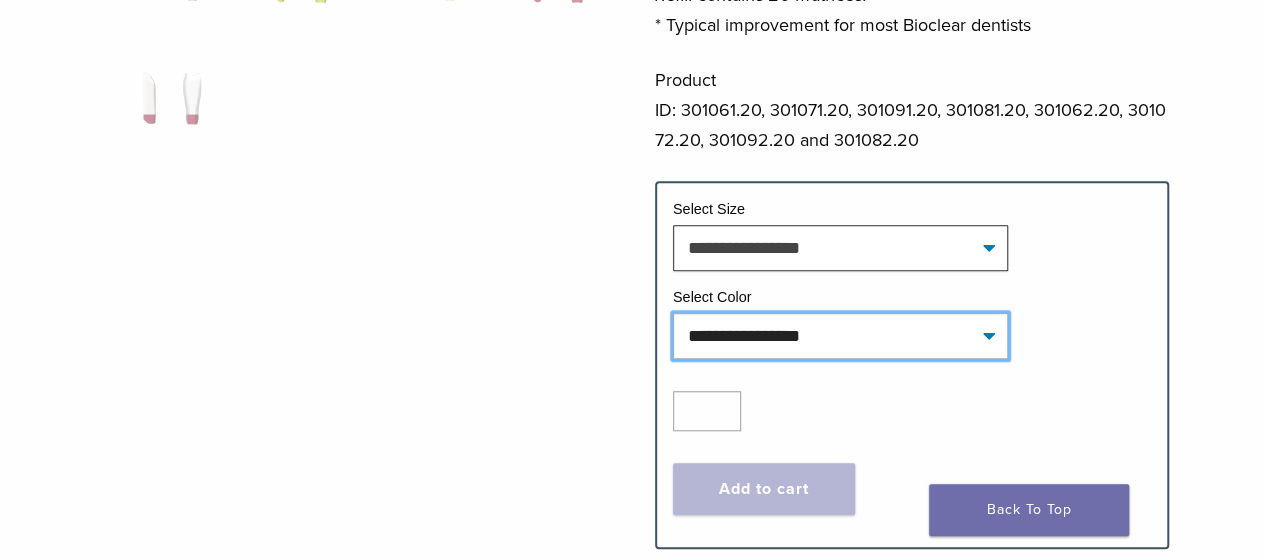 click on "**********" 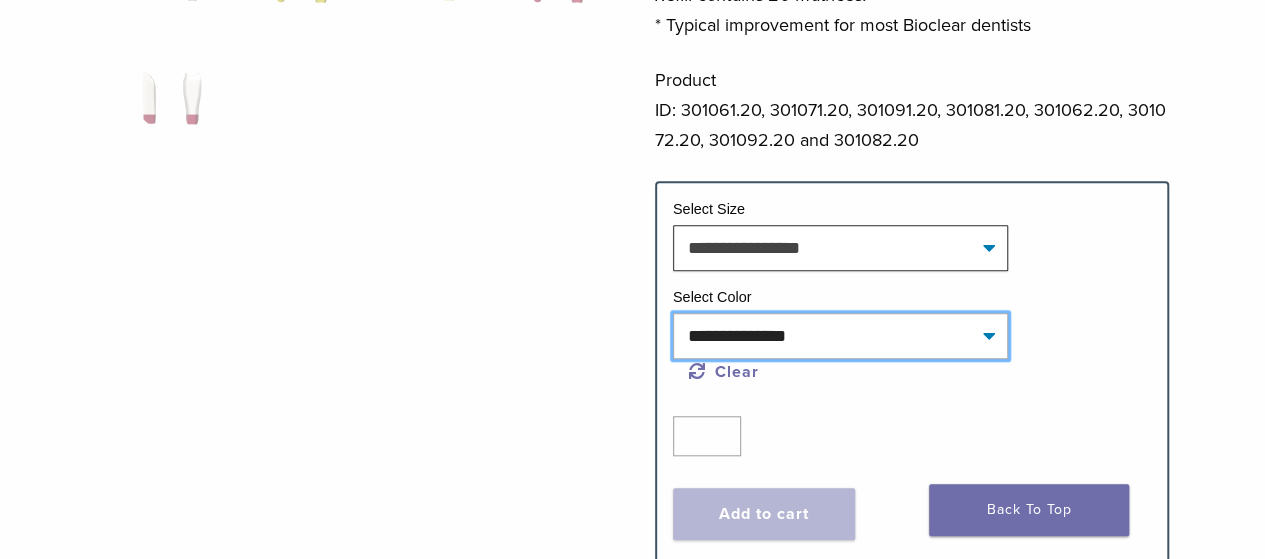 select on "******" 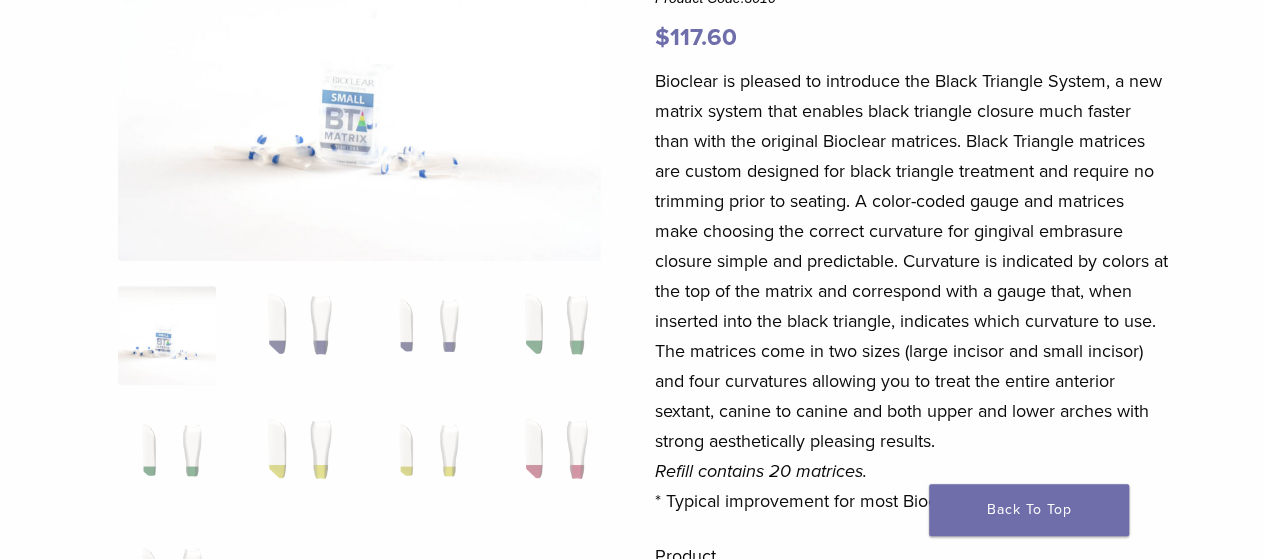 scroll, scrollTop: 252, scrollLeft: 0, axis: vertical 